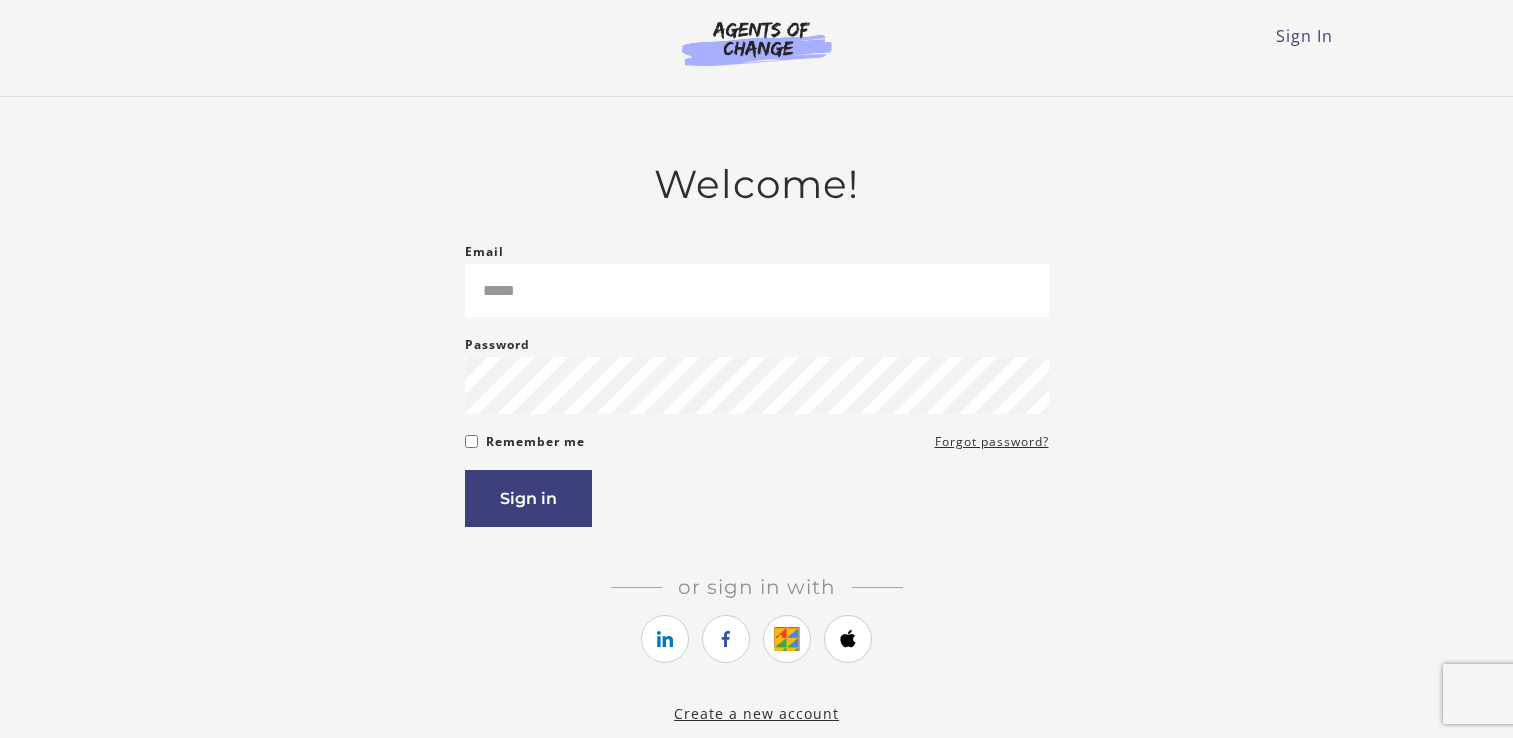 scroll, scrollTop: 0, scrollLeft: 0, axis: both 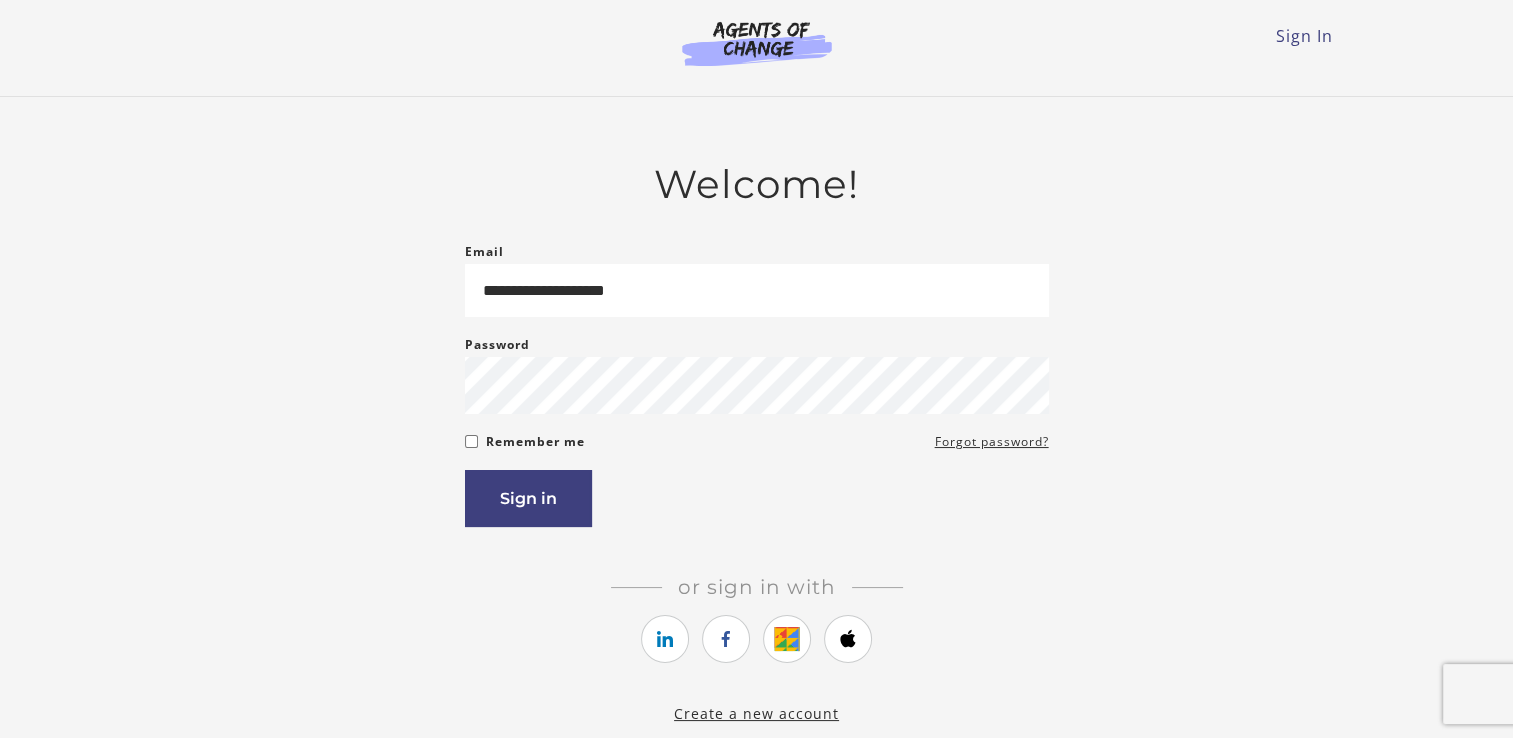 type on "**********" 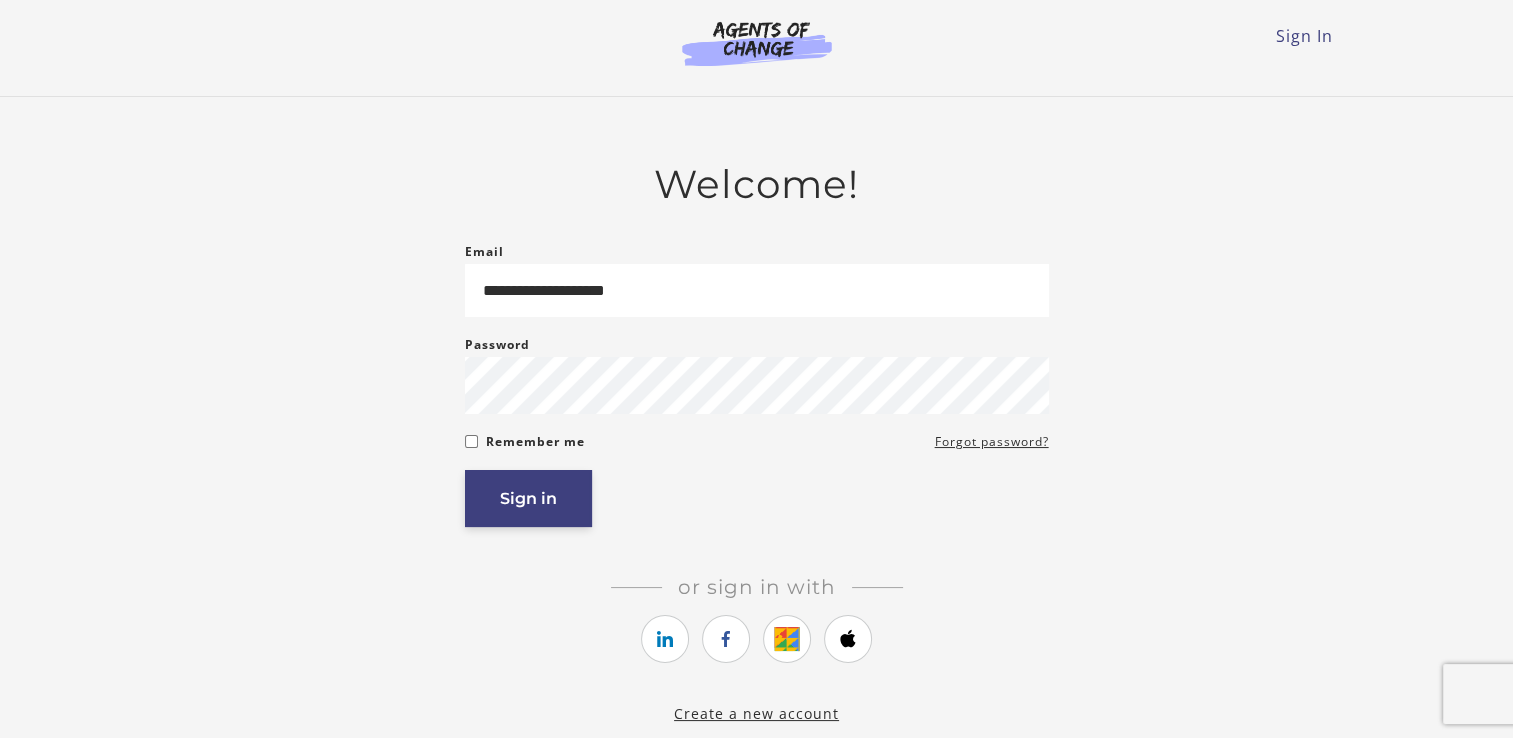 click on "Sign in" at bounding box center (528, 498) 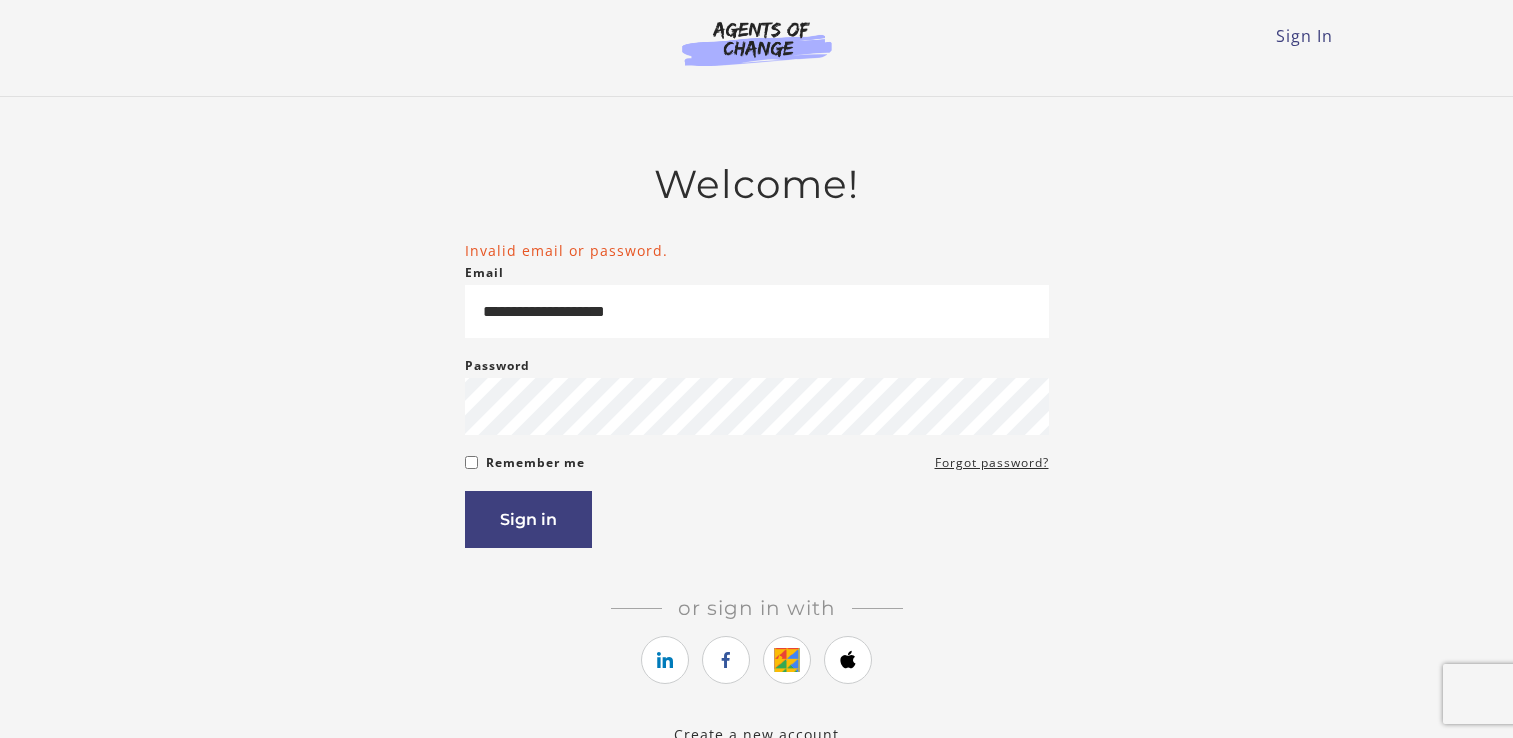 scroll, scrollTop: 0, scrollLeft: 0, axis: both 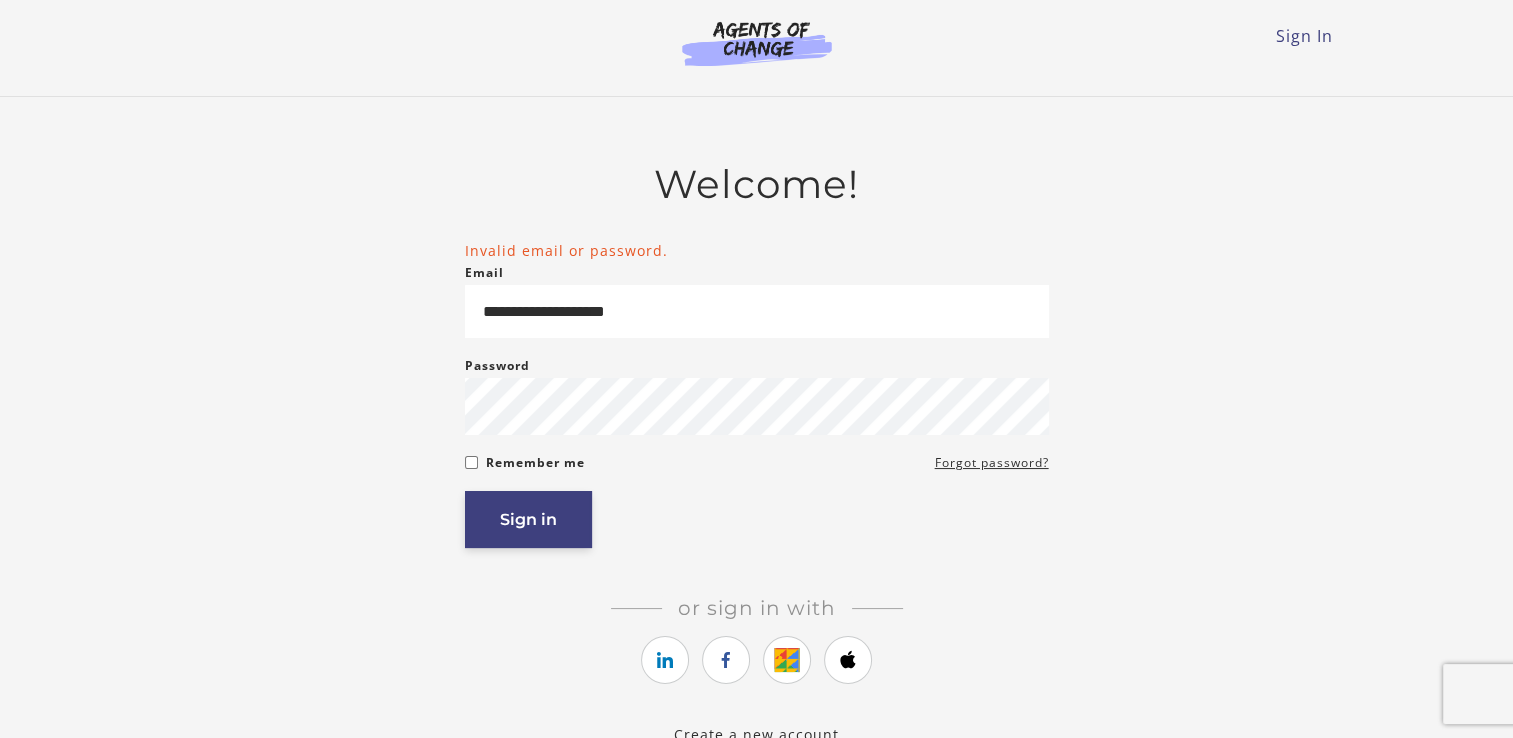 click on "Sign in" at bounding box center (528, 519) 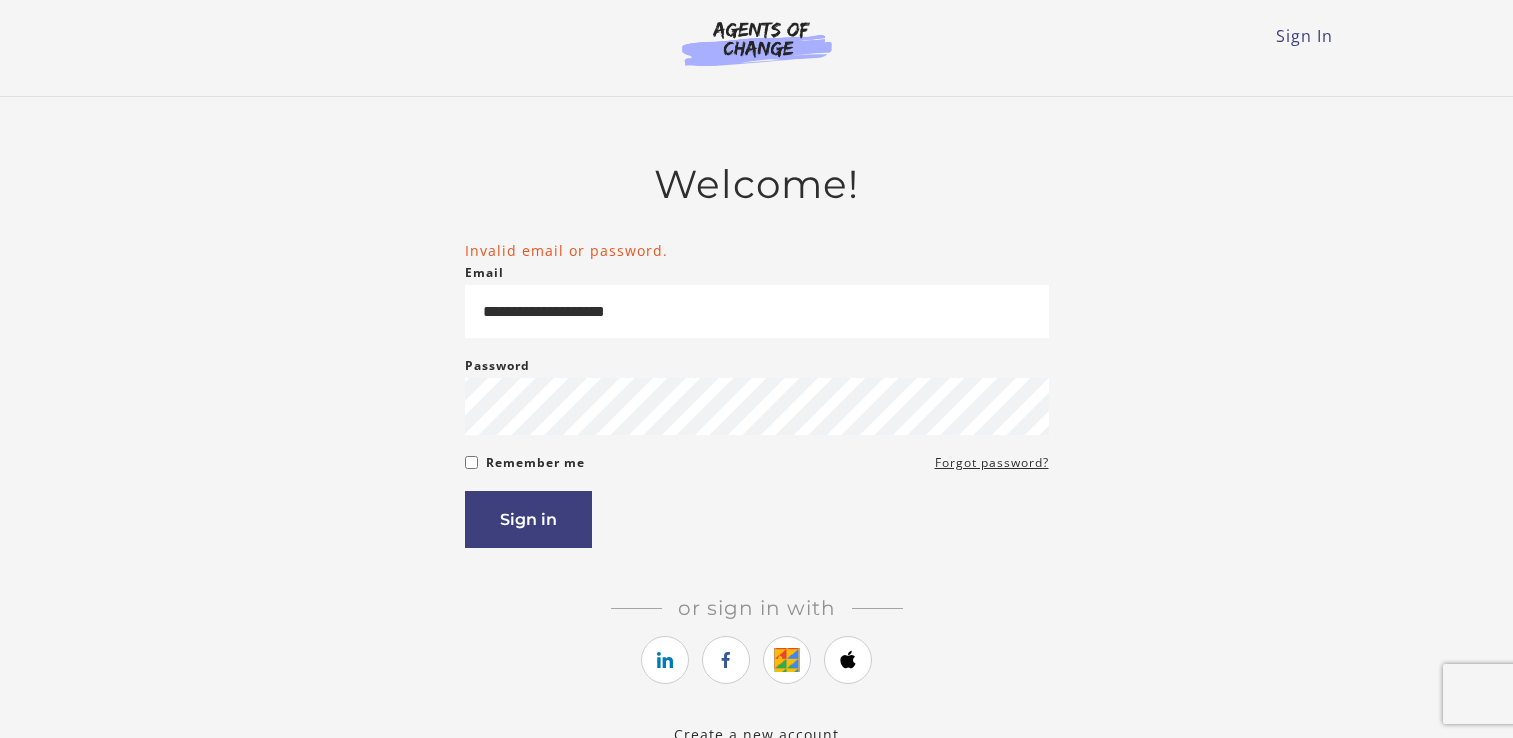 scroll, scrollTop: 0, scrollLeft: 0, axis: both 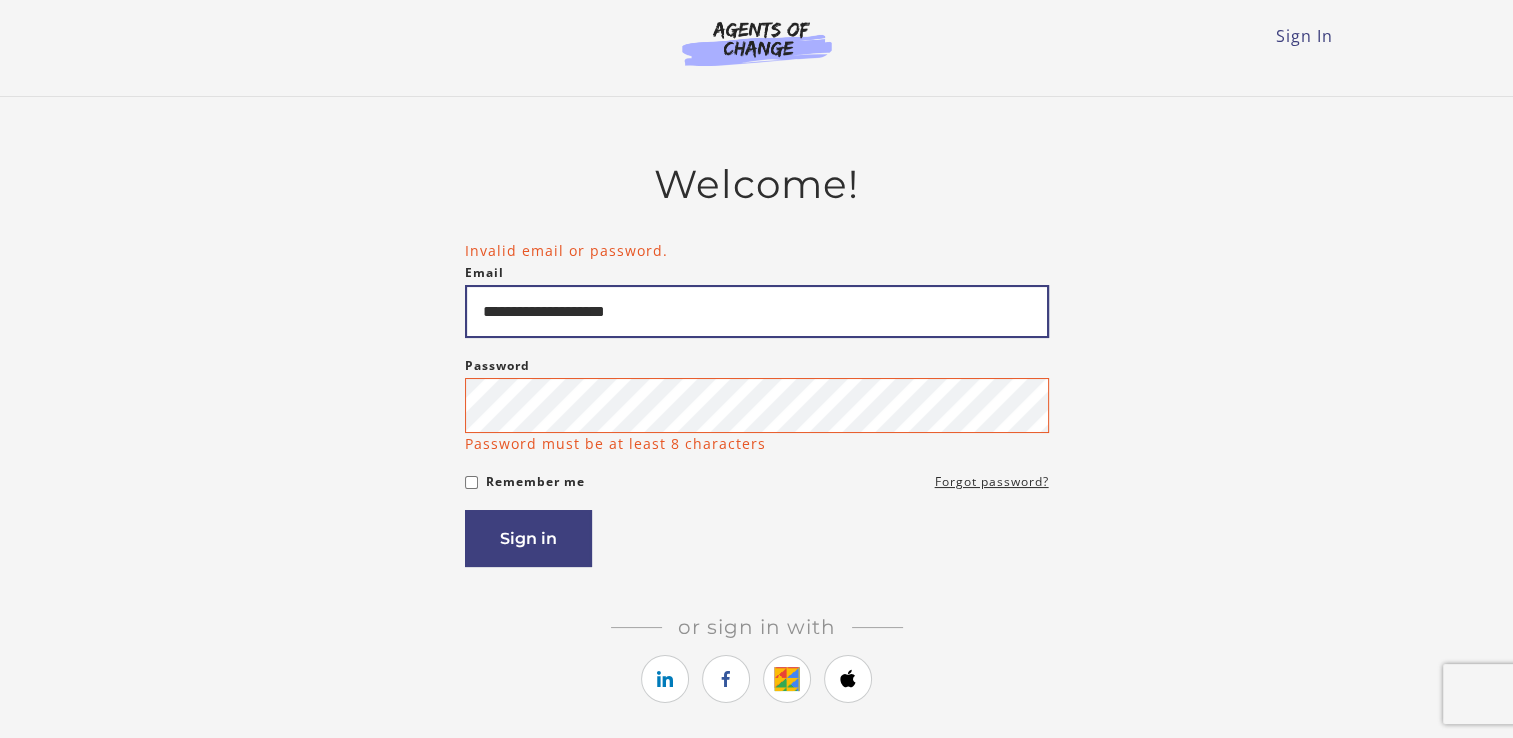 click on "**********" at bounding box center (757, 311) 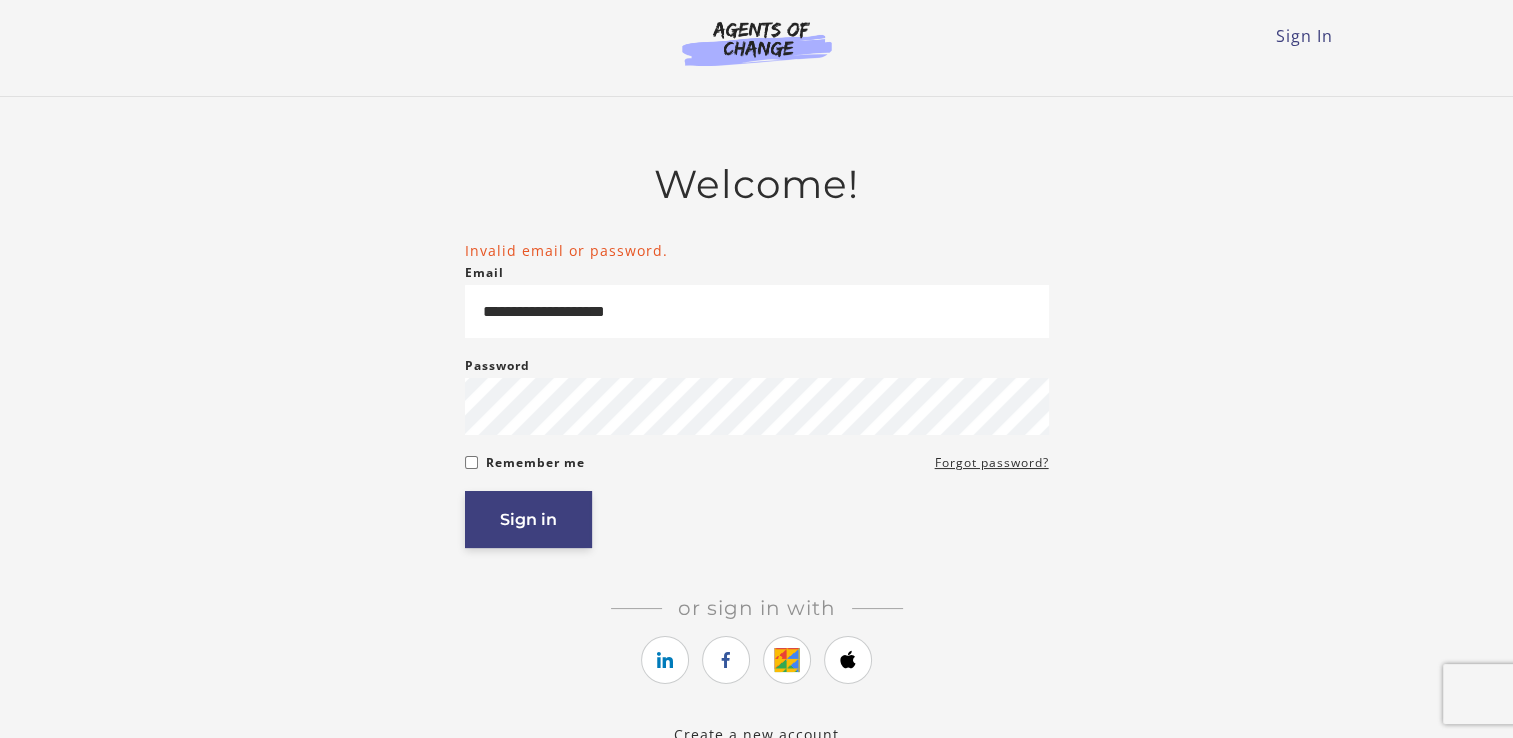 click on "Sign in" at bounding box center [528, 519] 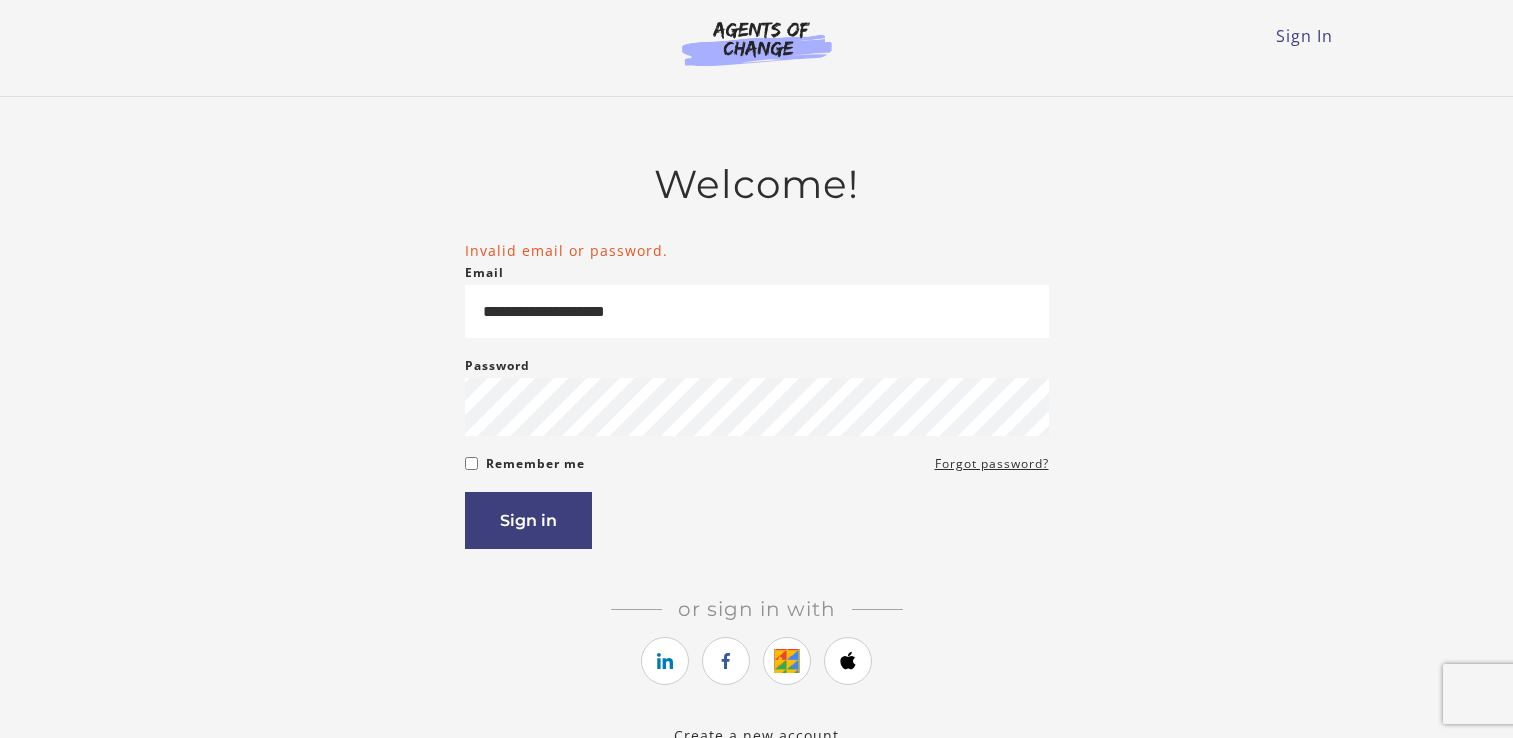 scroll, scrollTop: 0, scrollLeft: 0, axis: both 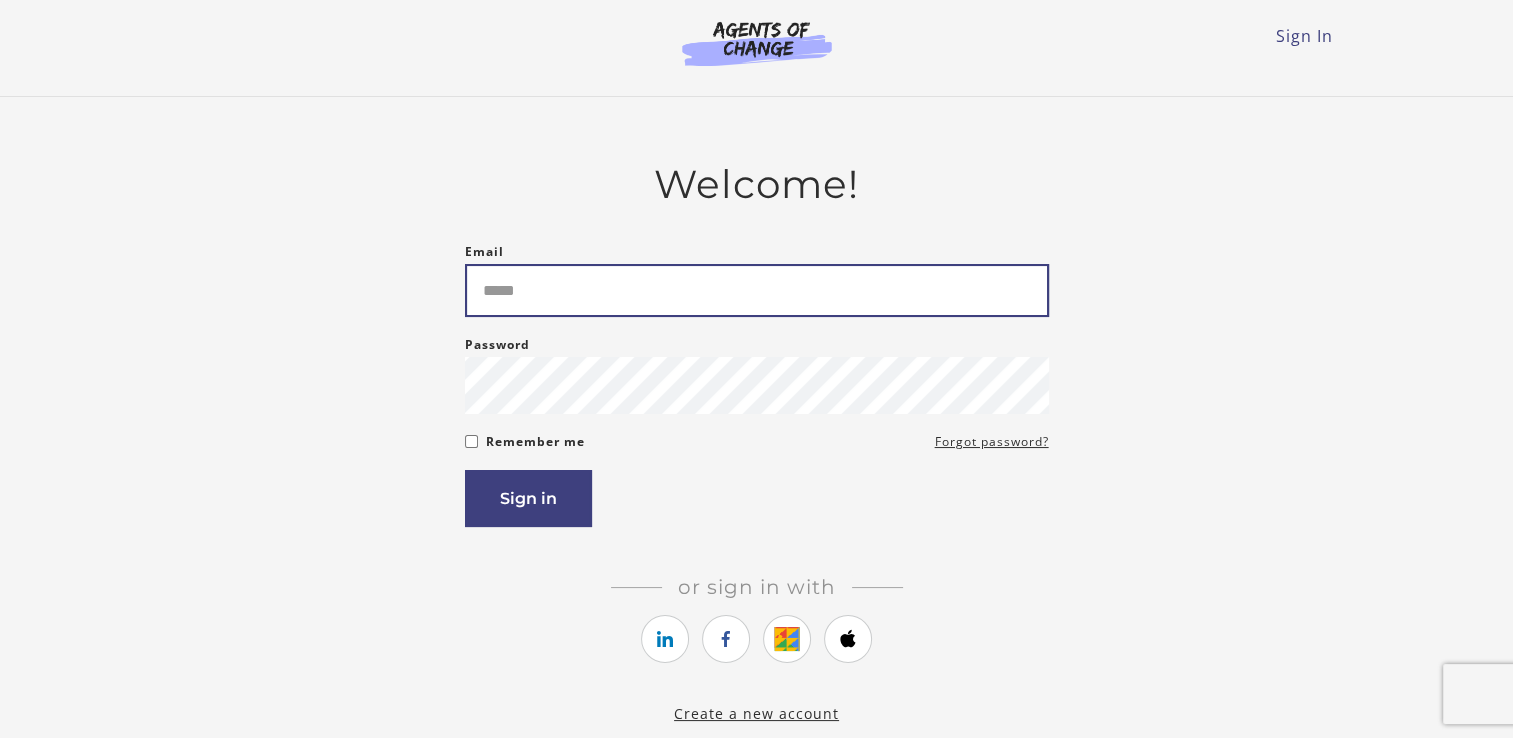 click on "Email" at bounding box center [757, 290] 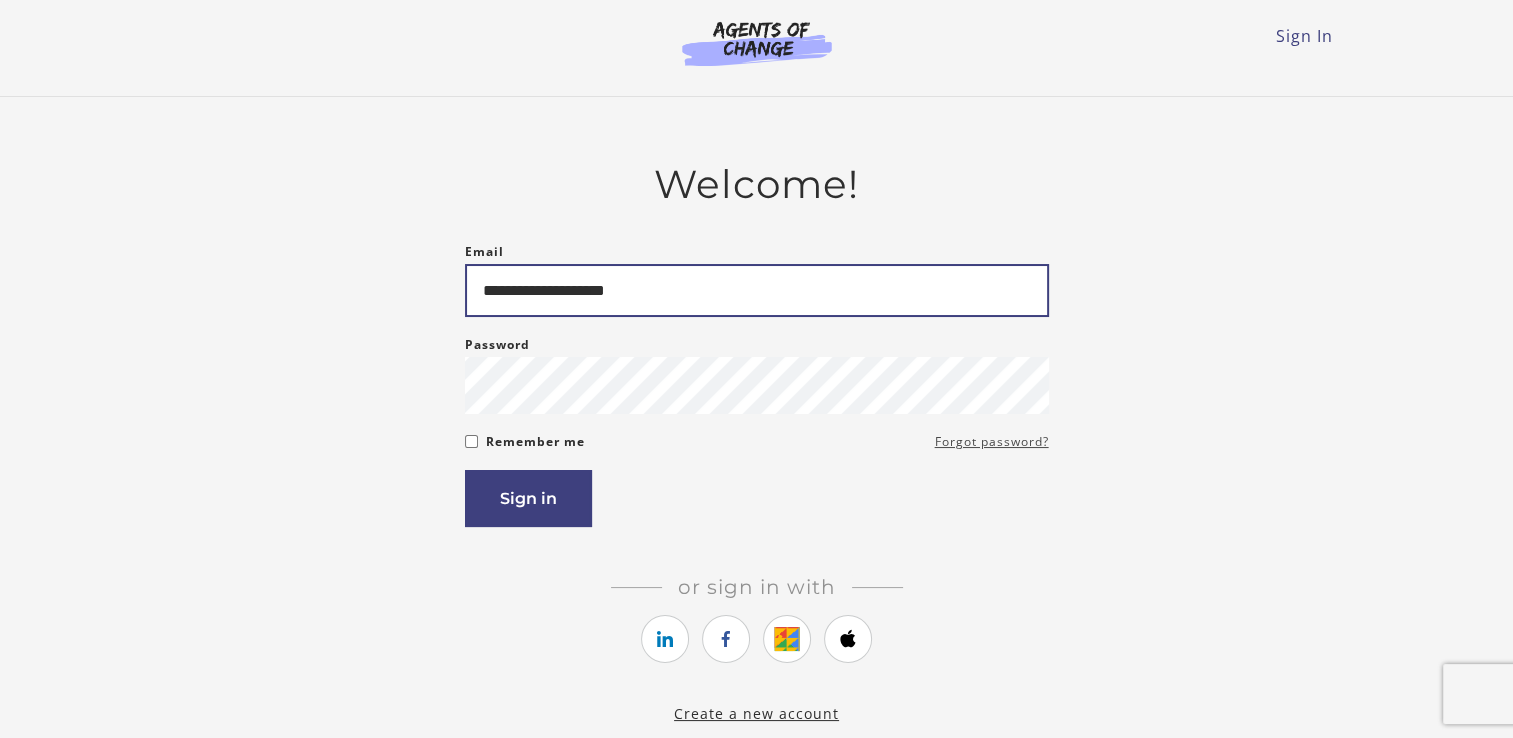 type on "**********" 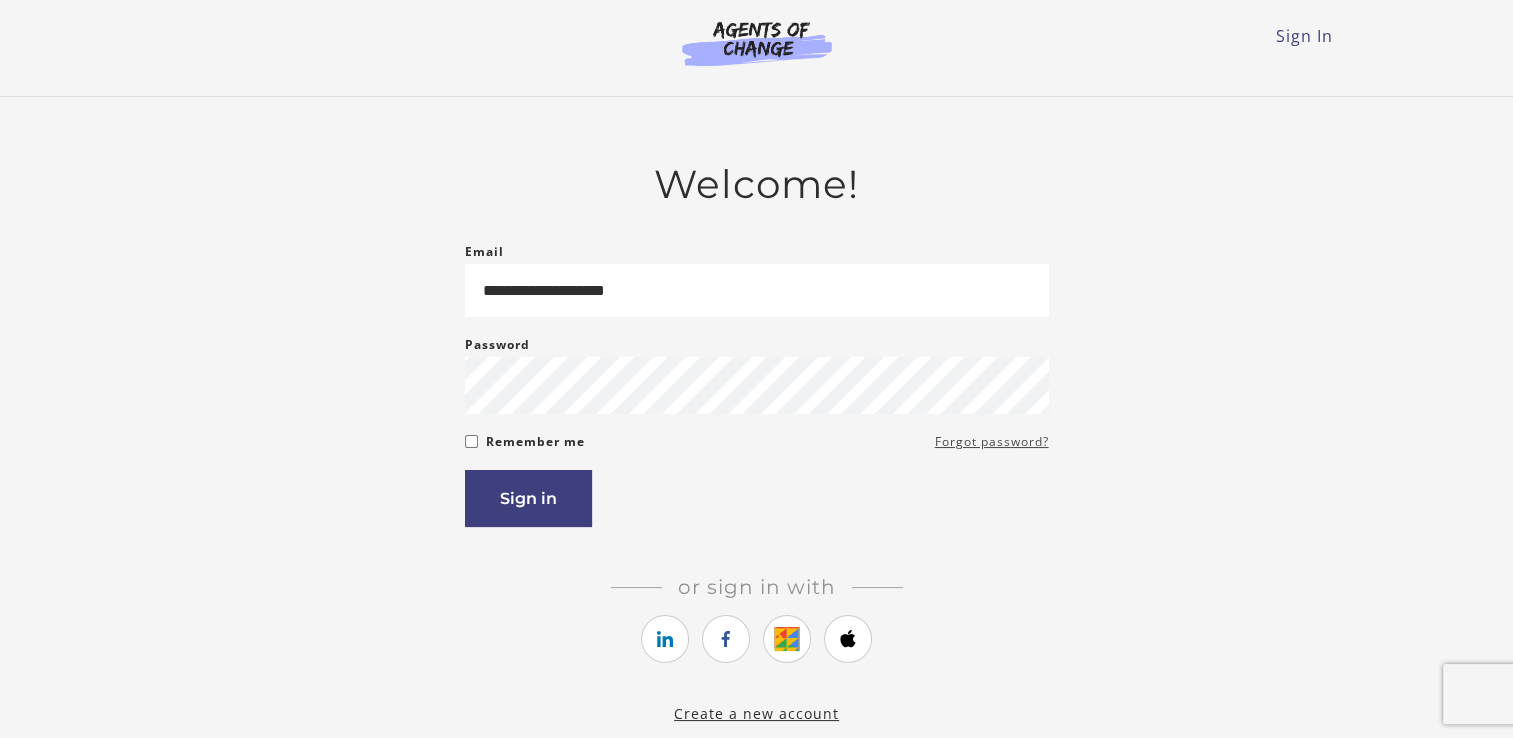 click on "Forgot password?" at bounding box center [992, 442] 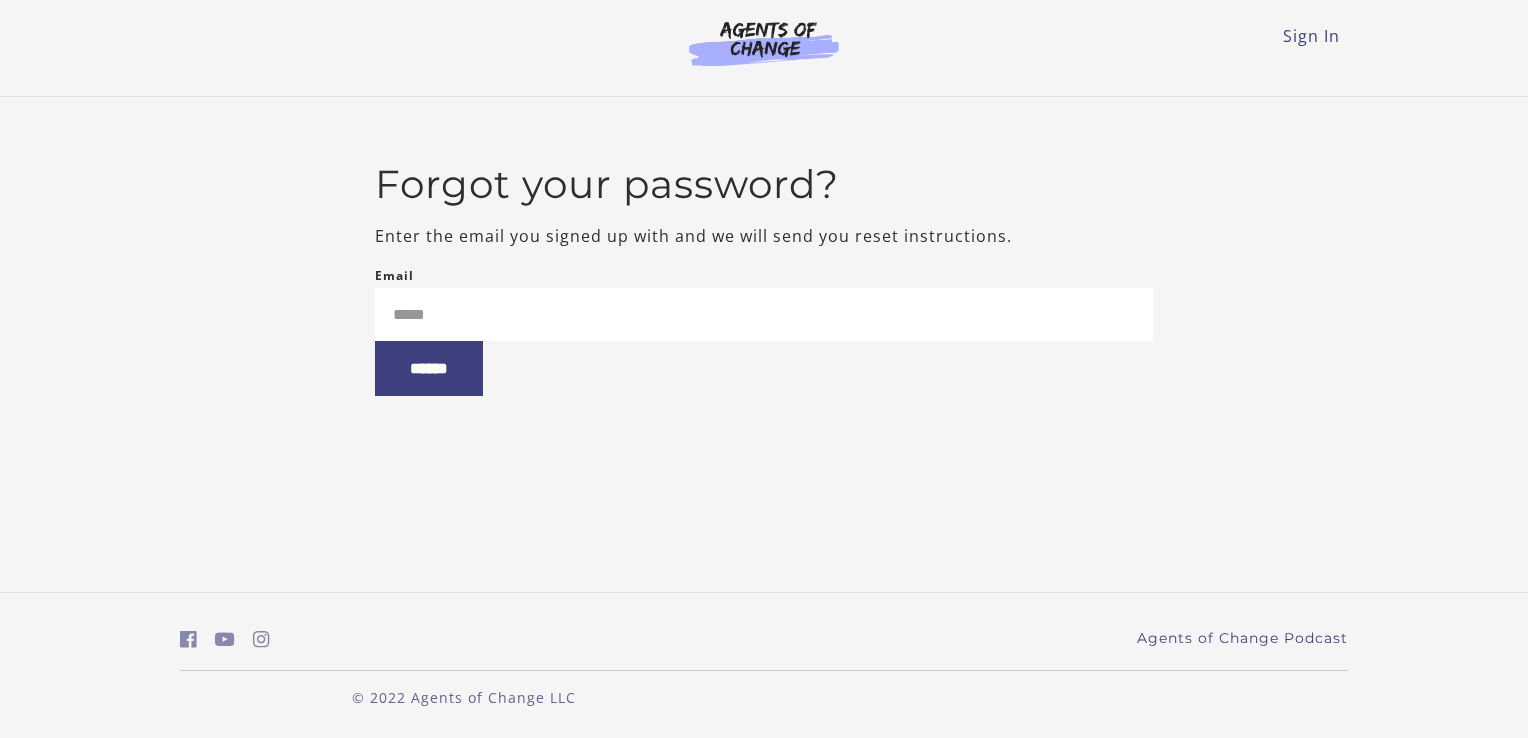 scroll, scrollTop: 0, scrollLeft: 0, axis: both 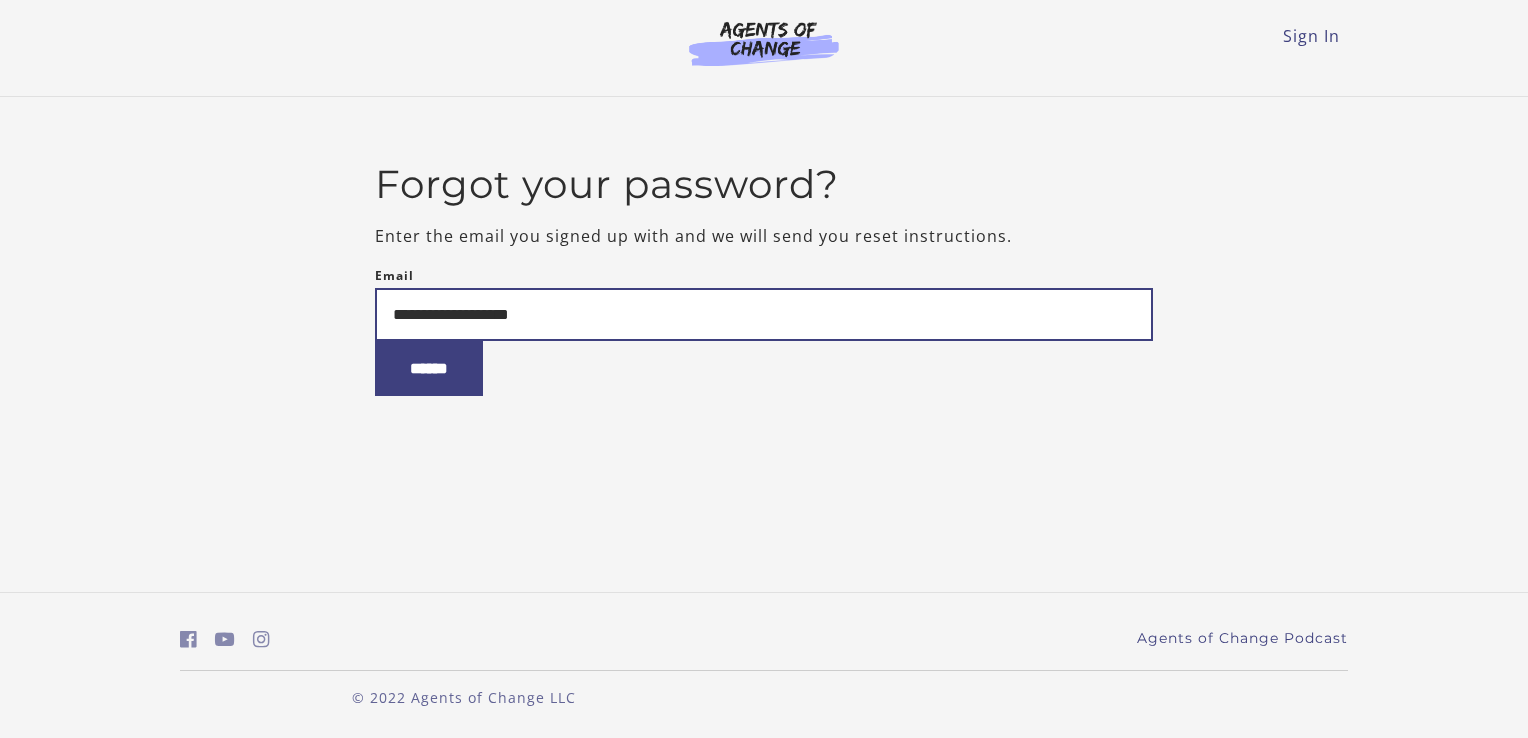 type on "**********" 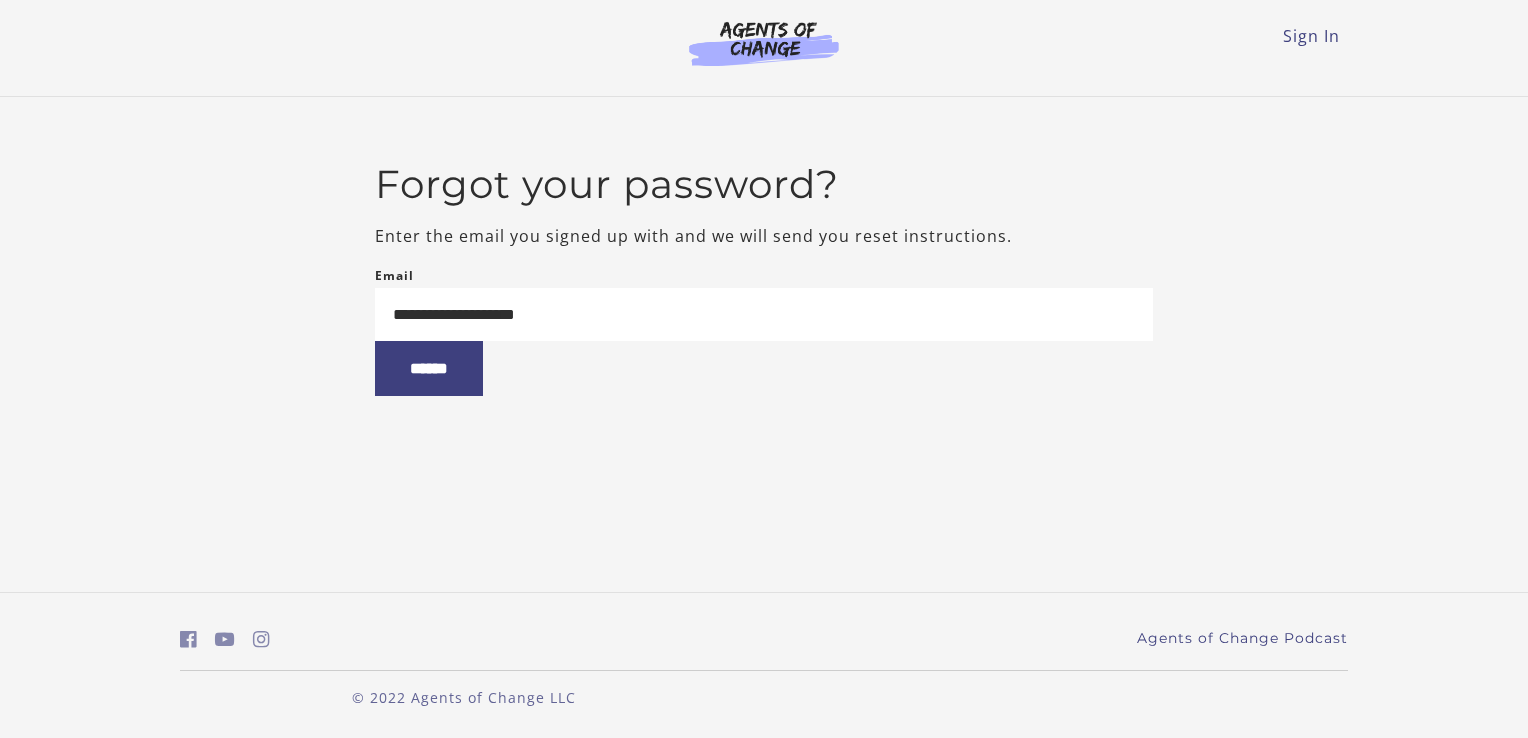 click on "Forgot your password?
Enter the email you signed up with and we will send you reset instructions.
Email
[EMAIL]
[PASSWORD]" at bounding box center [764, 286] 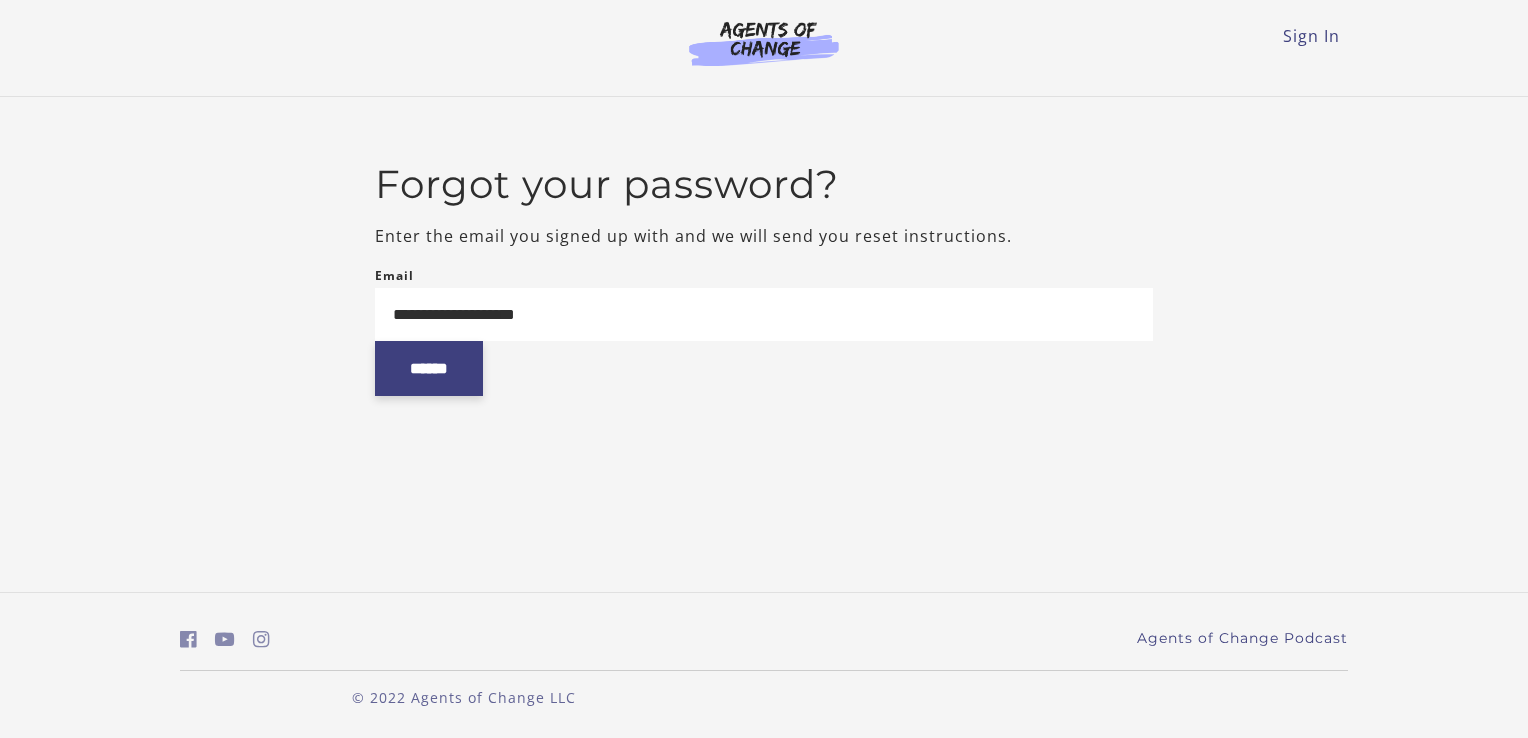 click on "******" at bounding box center [429, 368] 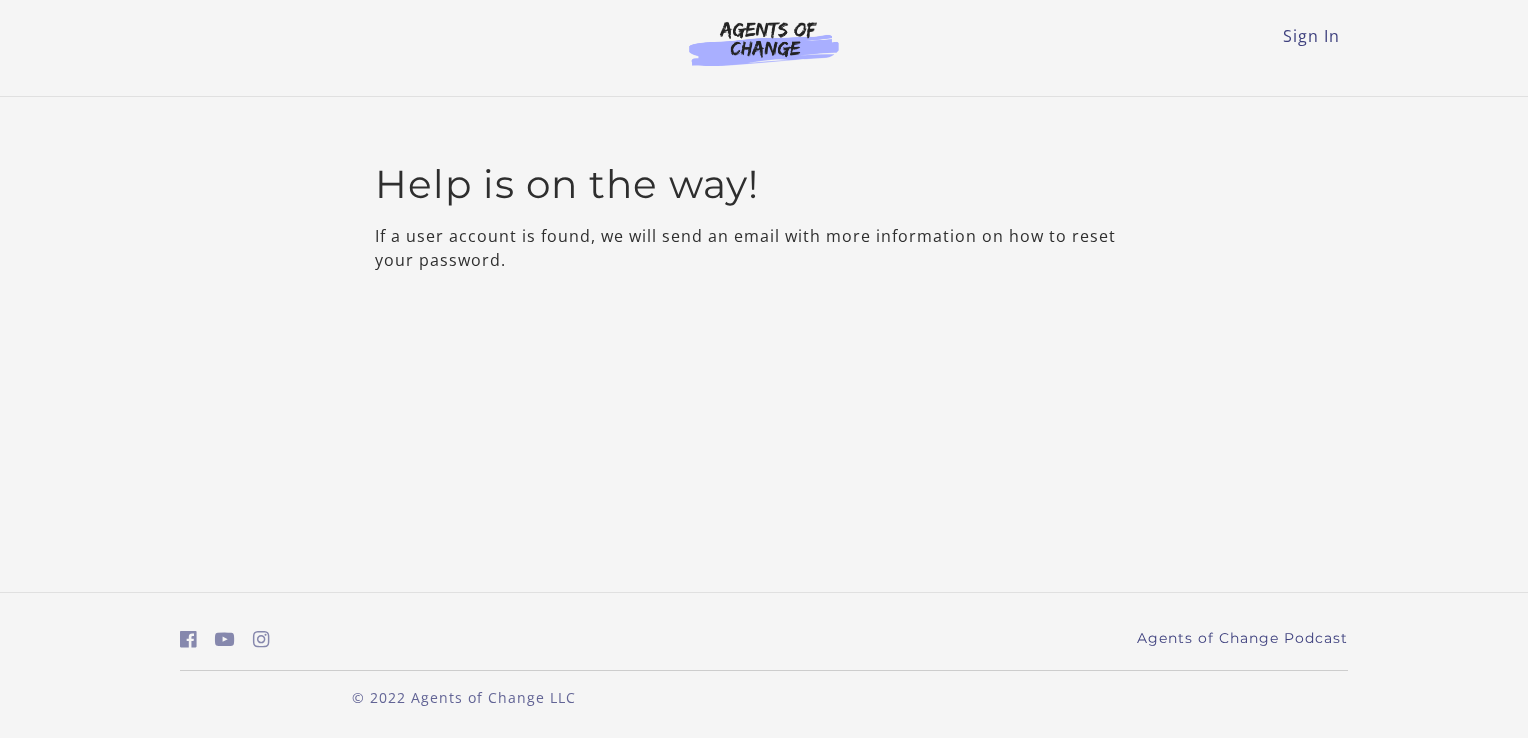 scroll, scrollTop: 0, scrollLeft: 0, axis: both 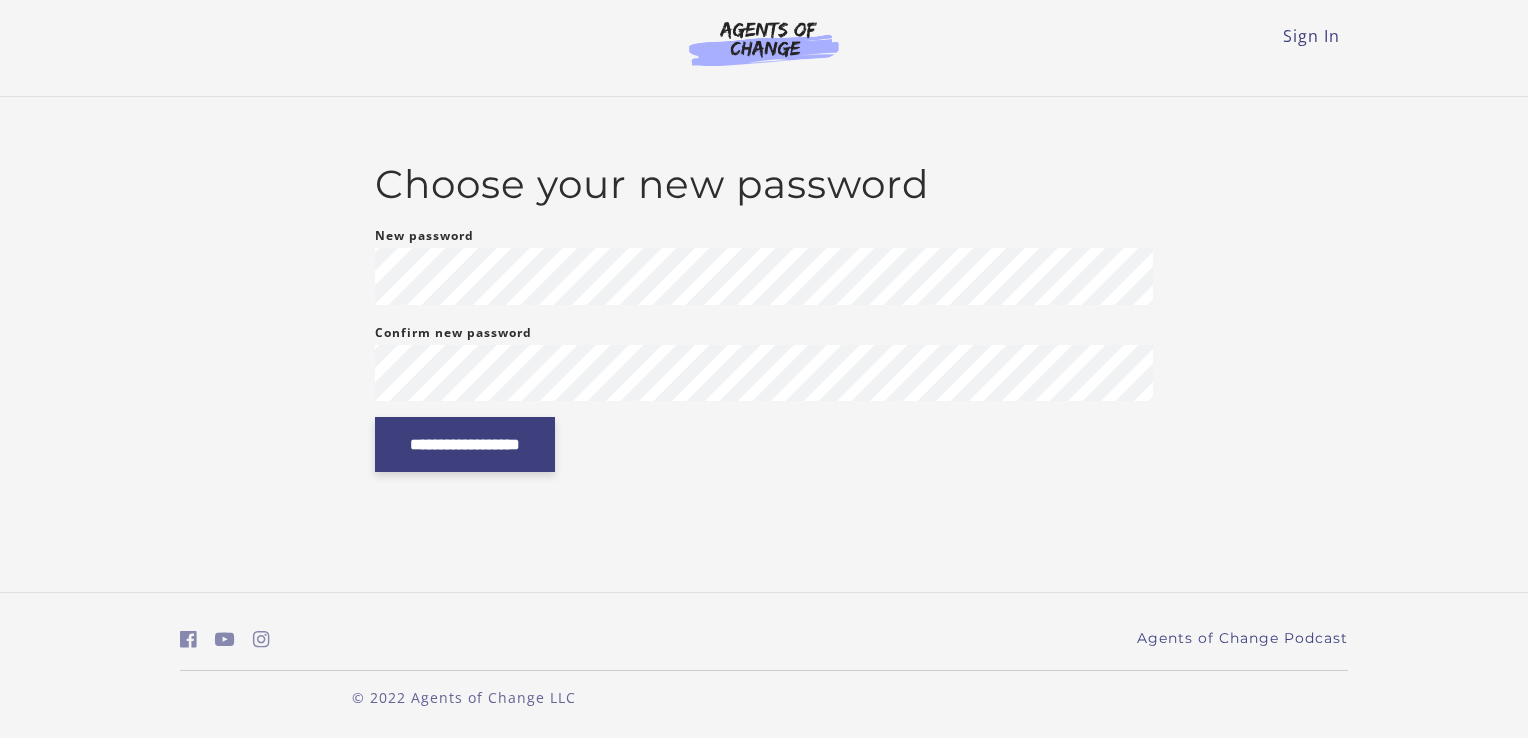 click on "**********" at bounding box center [465, 444] 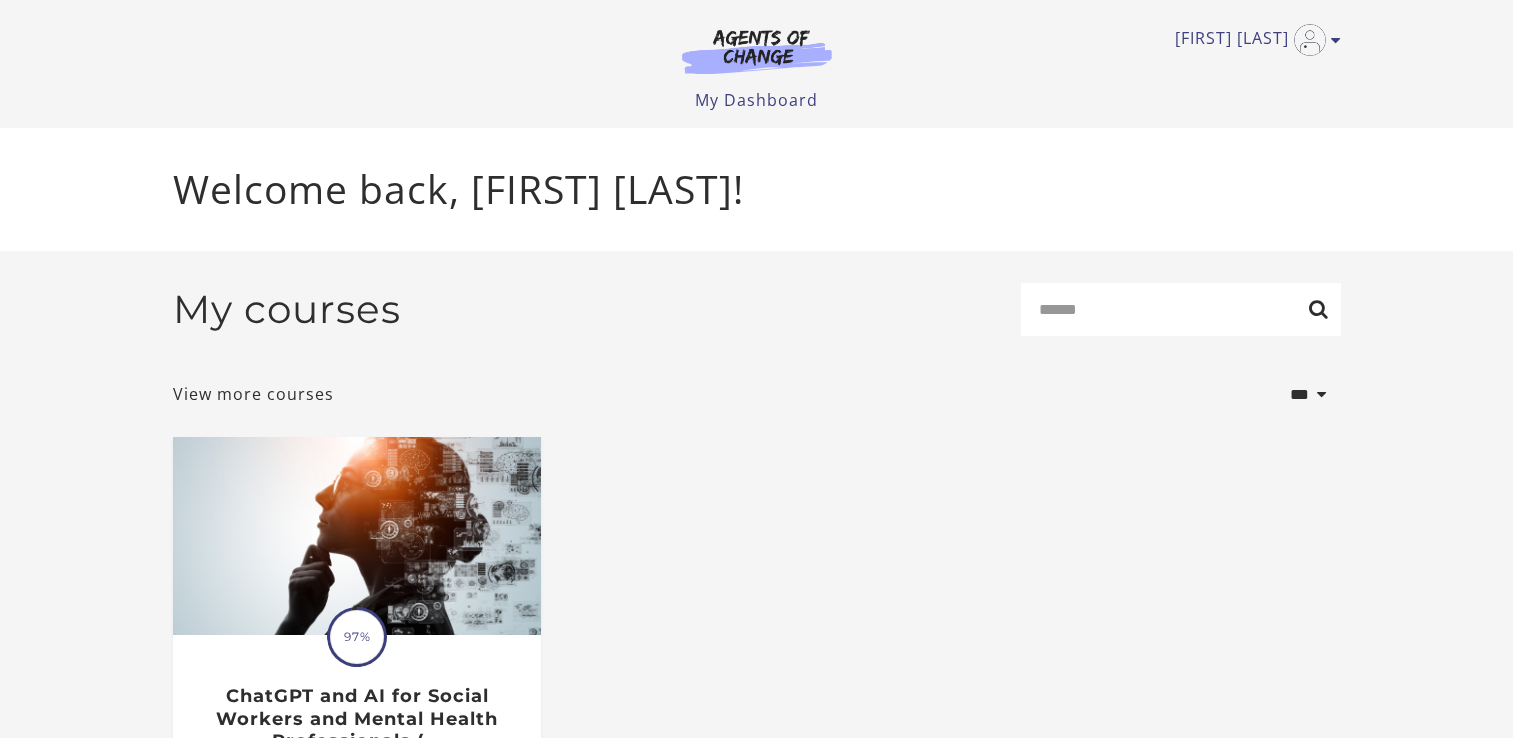 scroll, scrollTop: 0, scrollLeft: 0, axis: both 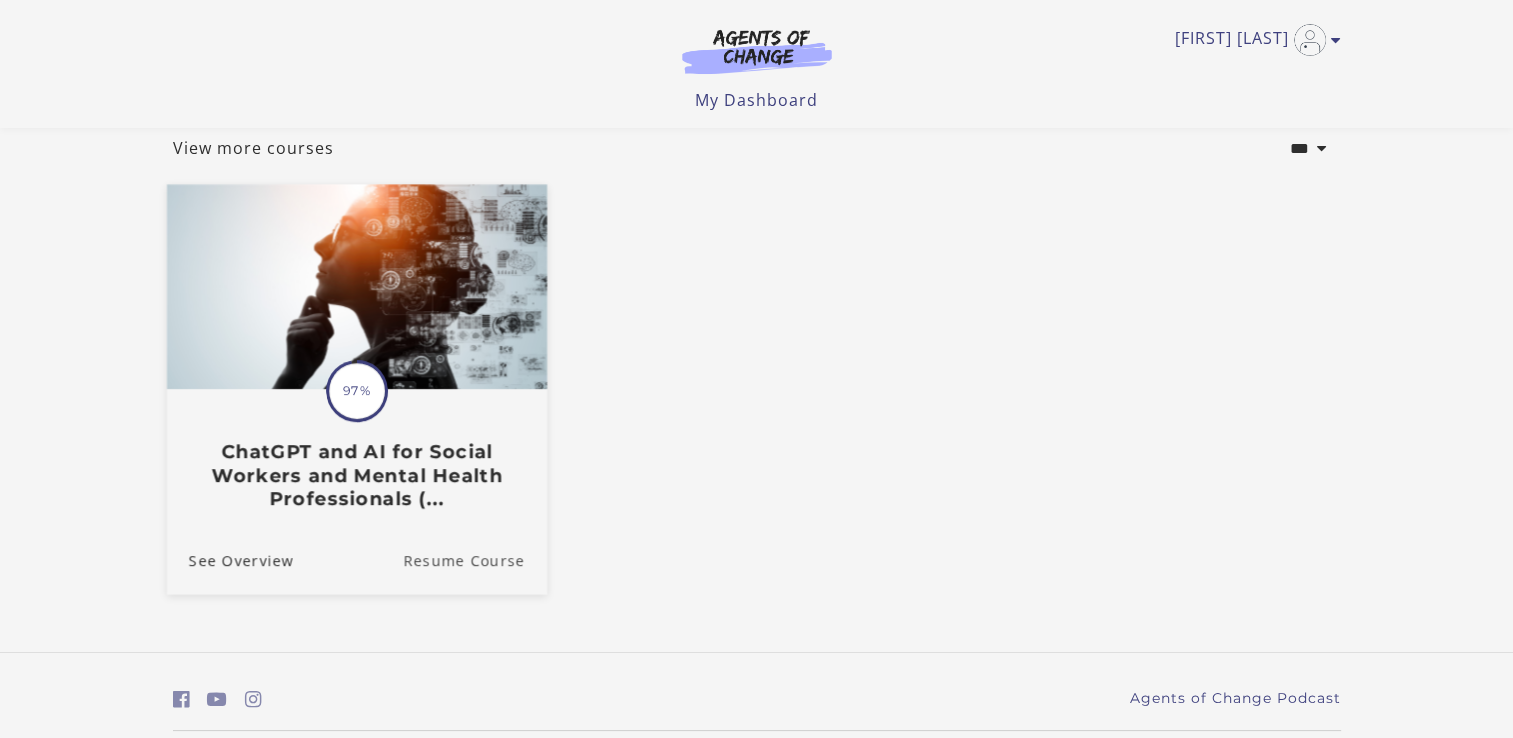 click on "Resume Course" at bounding box center (475, 560) 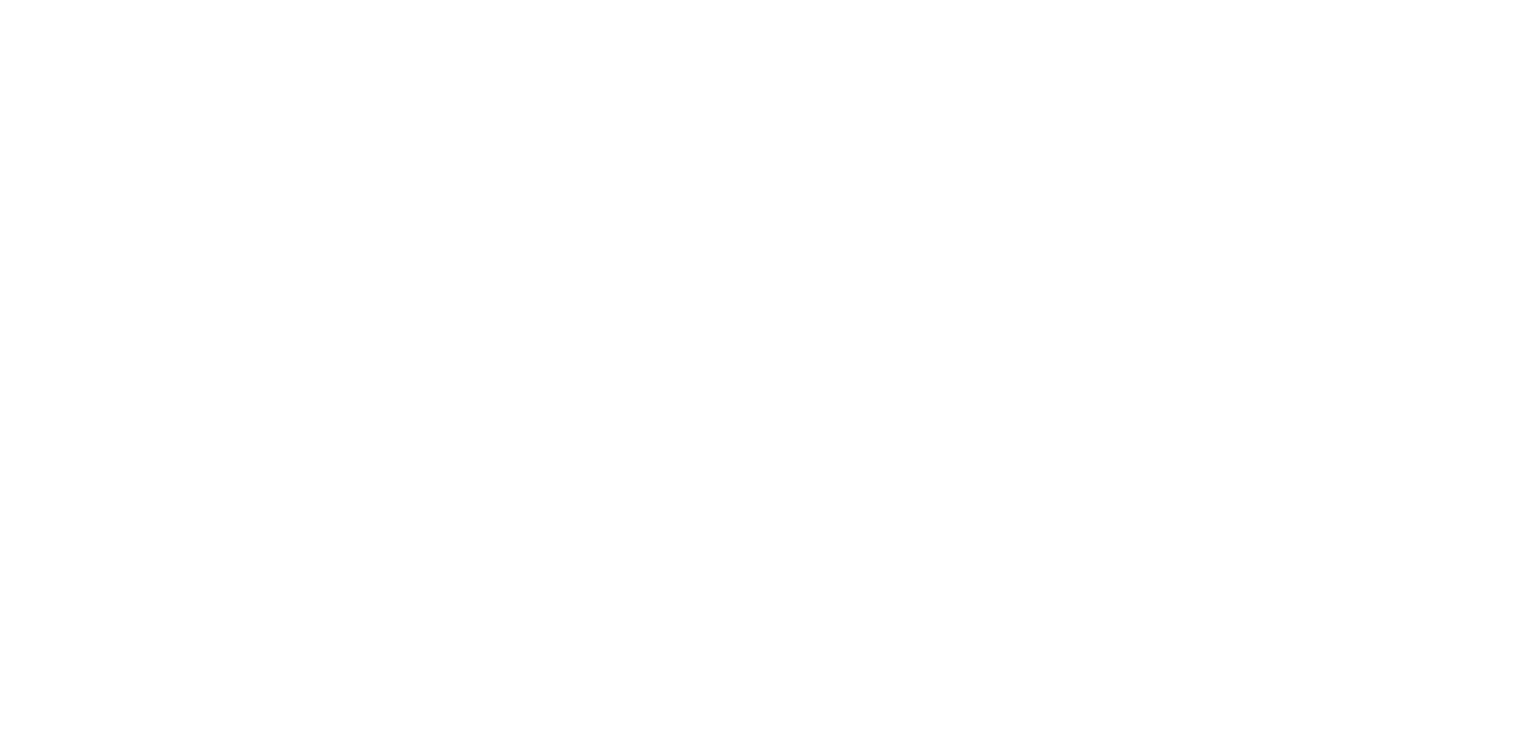 scroll, scrollTop: 0, scrollLeft: 0, axis: both 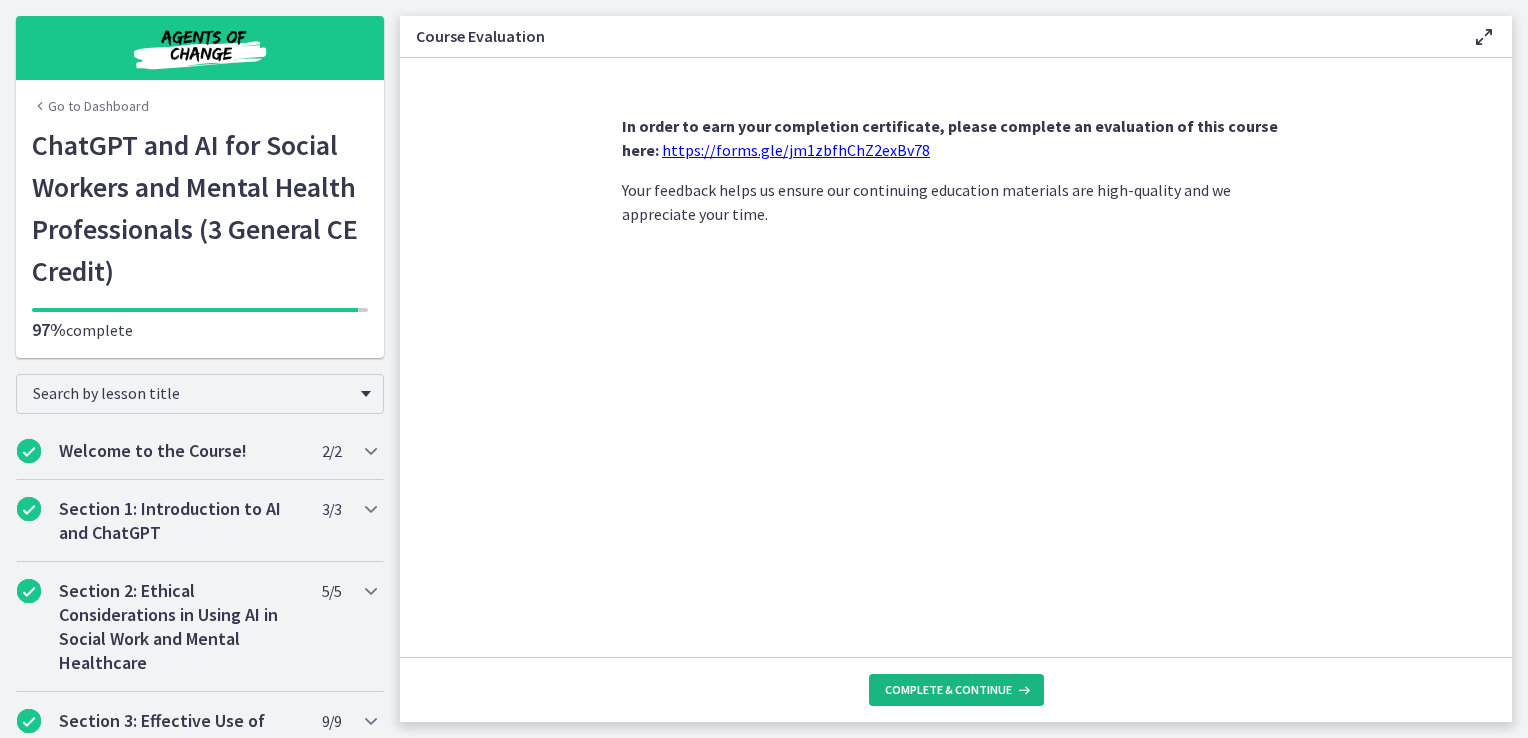 click on "Complete & continue" at bounding box center [948, 690] 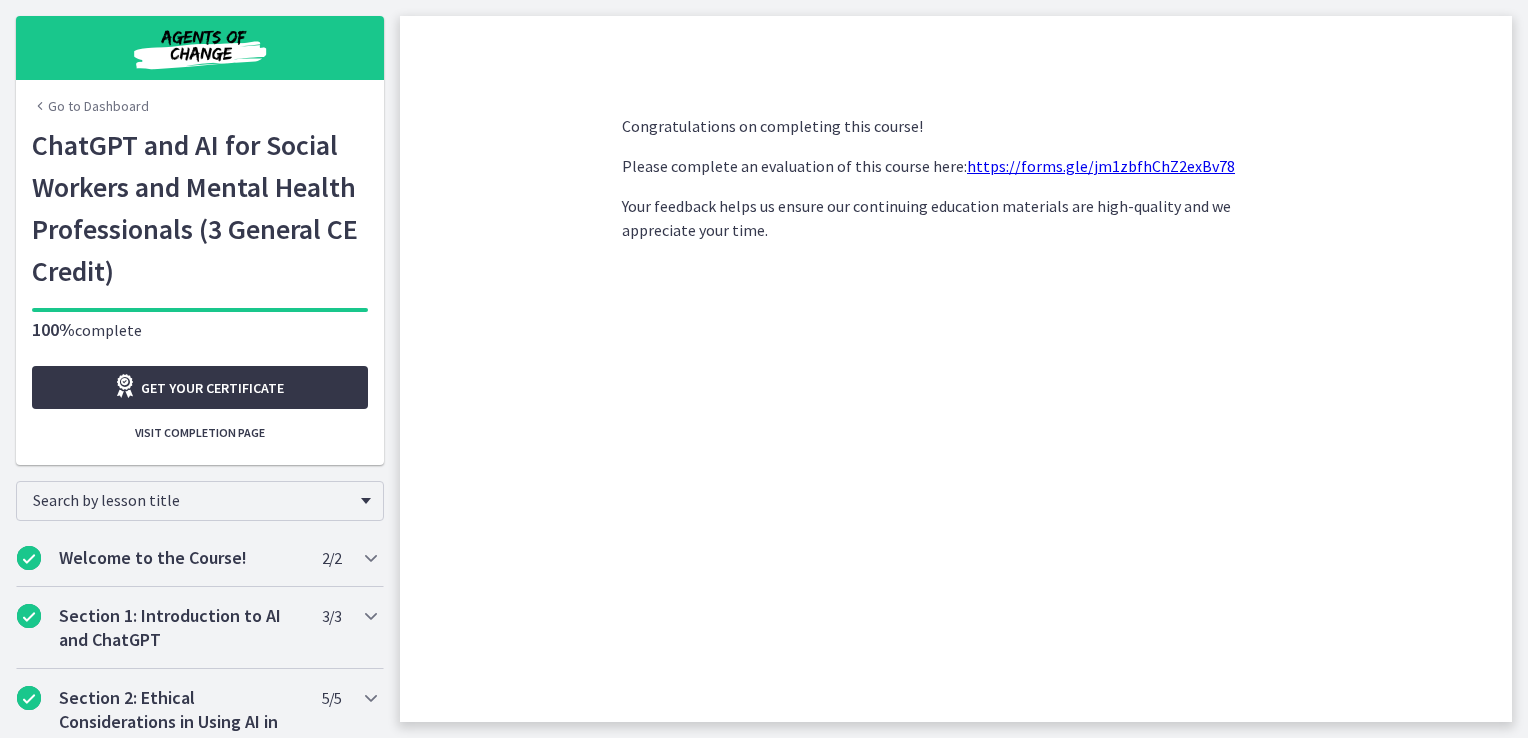 click on "Get your certificate" at bounding box center (212, 388) 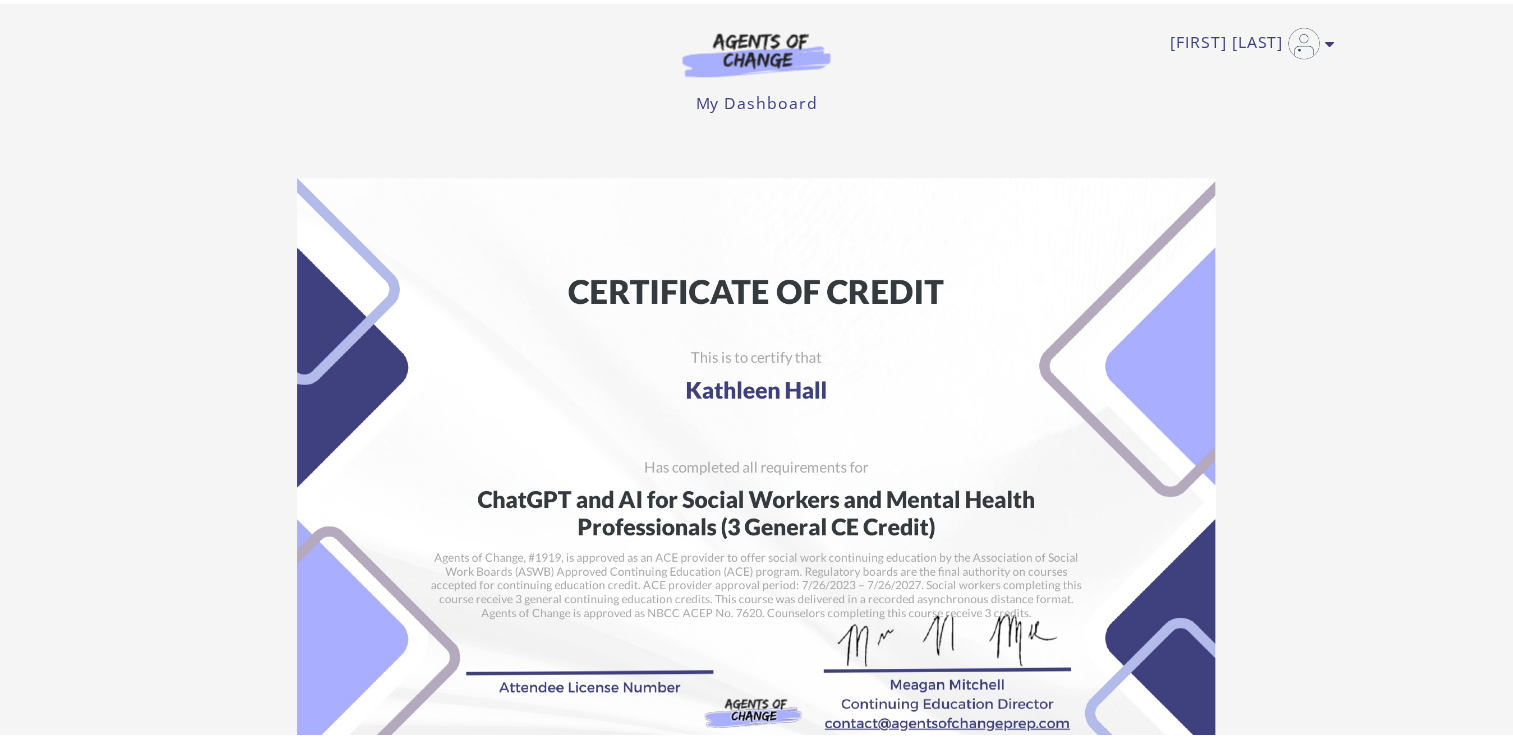scroll, scrollTop: 0, scrollLeft: 0, axis: both 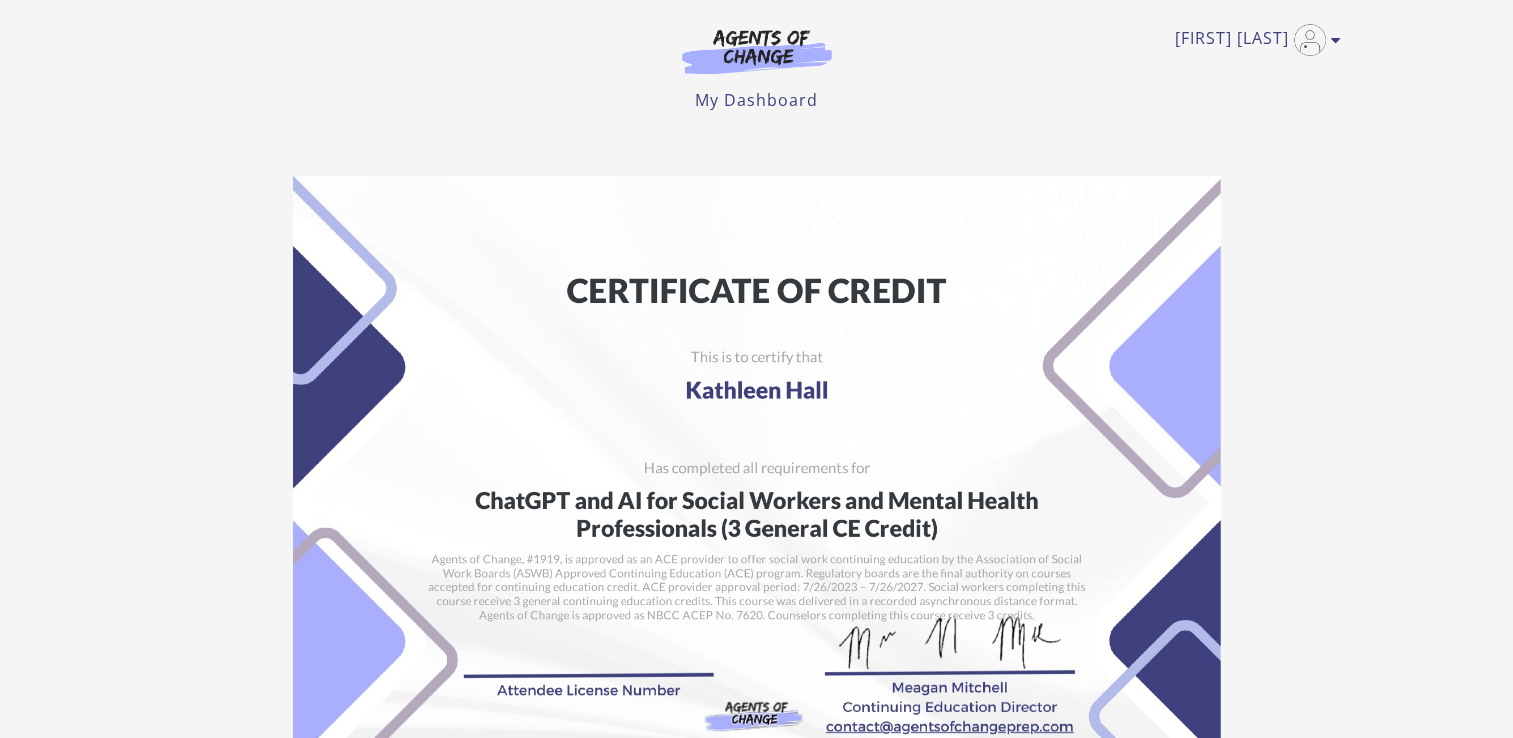 click on "Student:
Kathleen Hall
School:
Agents of Change Social Work Test Prep
Course:
ChatGPT and AI for Social Workers and Mental Health Professionals (3 General CE Credit)
Certificate ID:
f0sqaxyduy
Issued:
2025-08-05
Expires:
No expiry date
Copy Link
Download PDF" at bounding box center (756, 598) 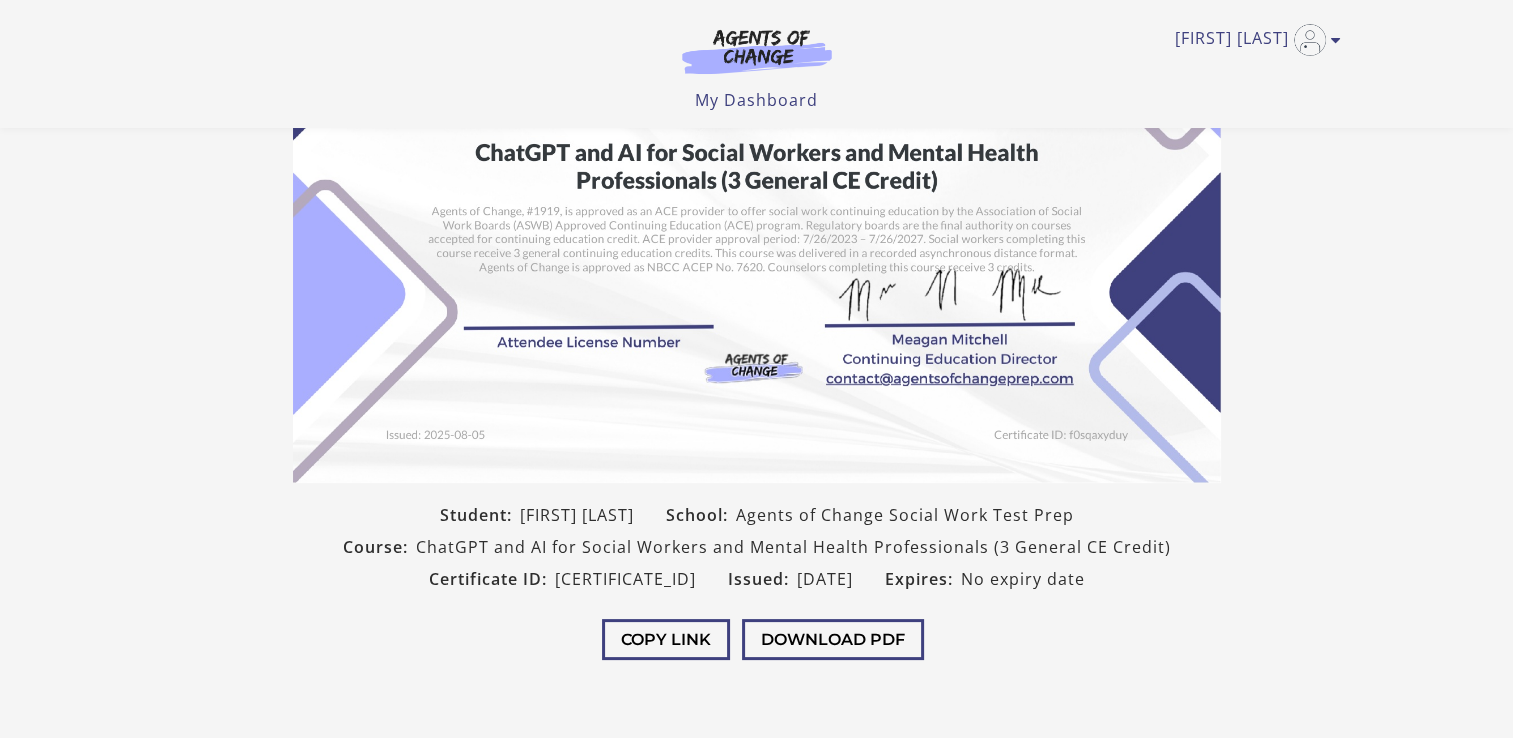scroll, scrollTop: 228, scrollLeft: 0, axis: vertical 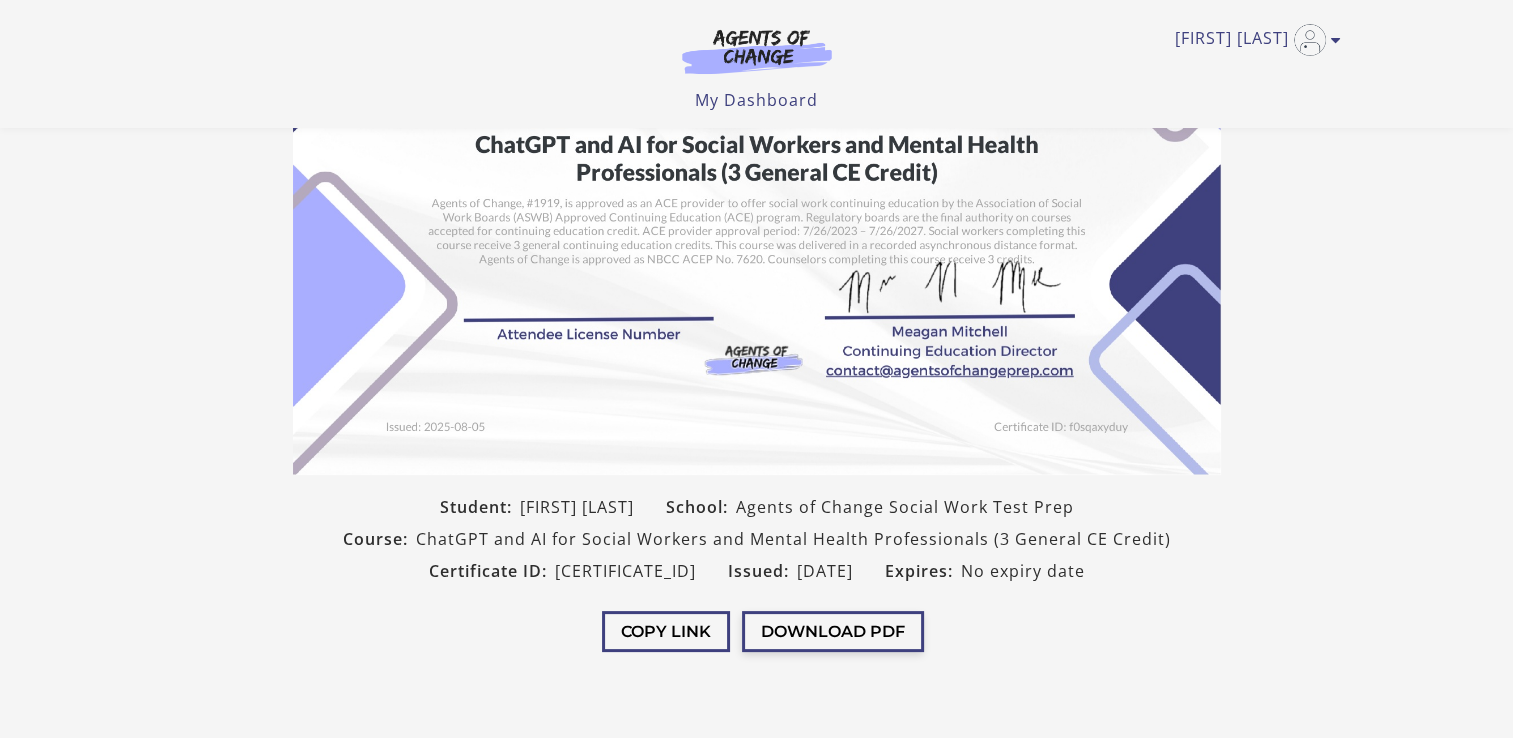 click on "Download PDF" at bounding box center (833, 631) 